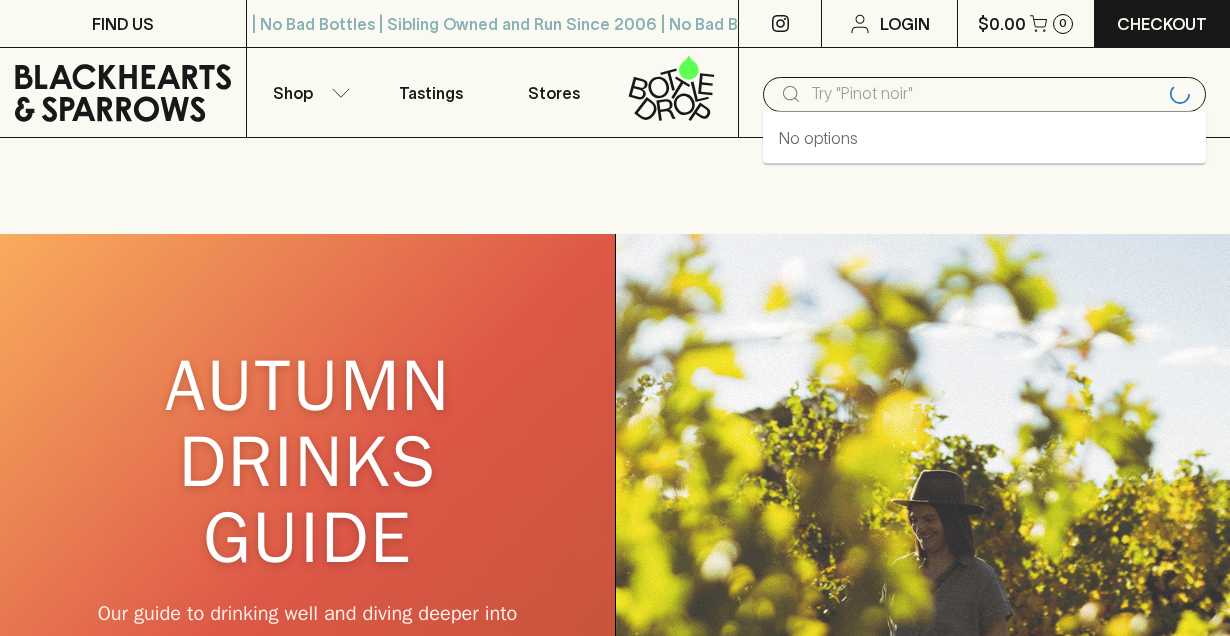 scroll, scrollTop: 0, scrollLeft: 0, axis: both 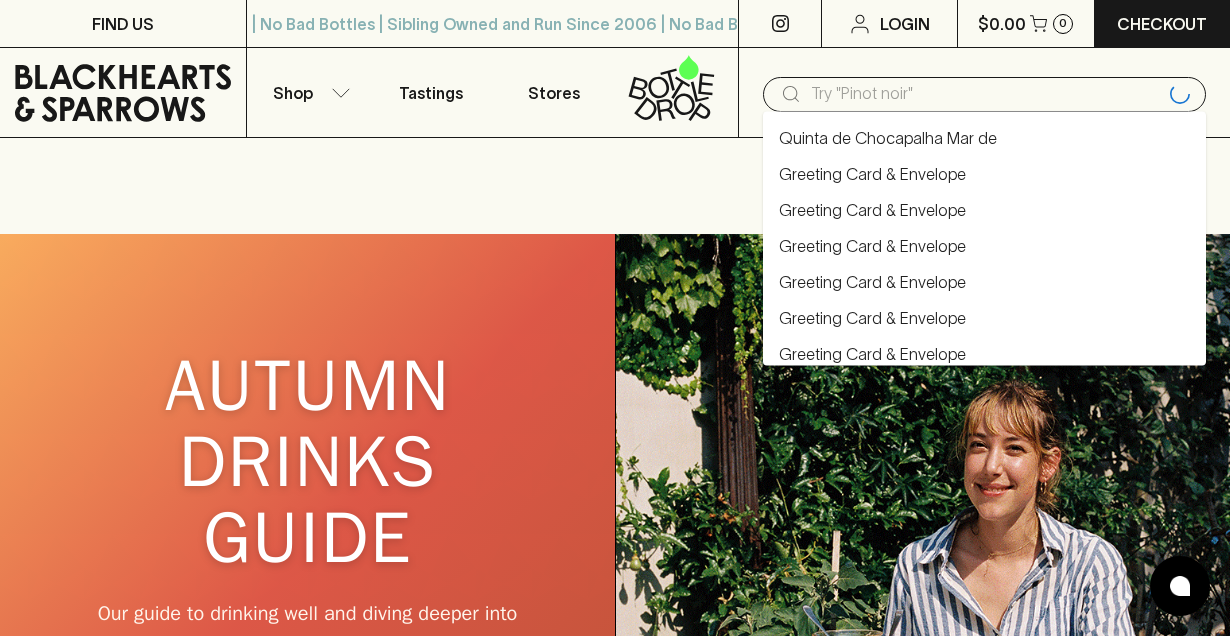 type 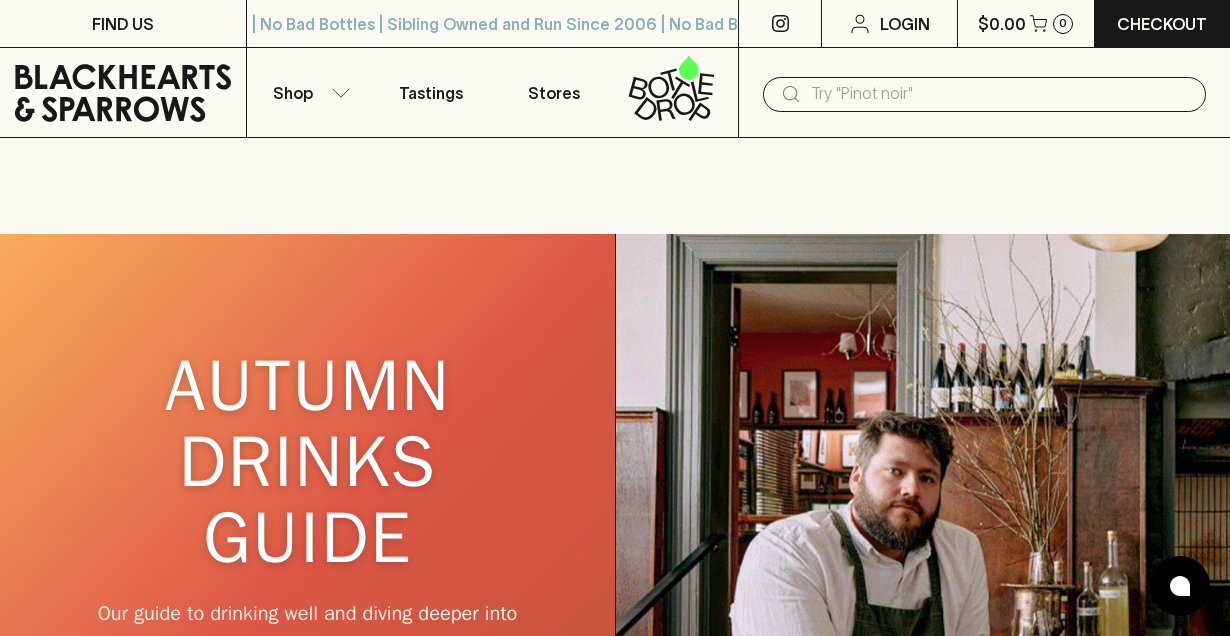 click 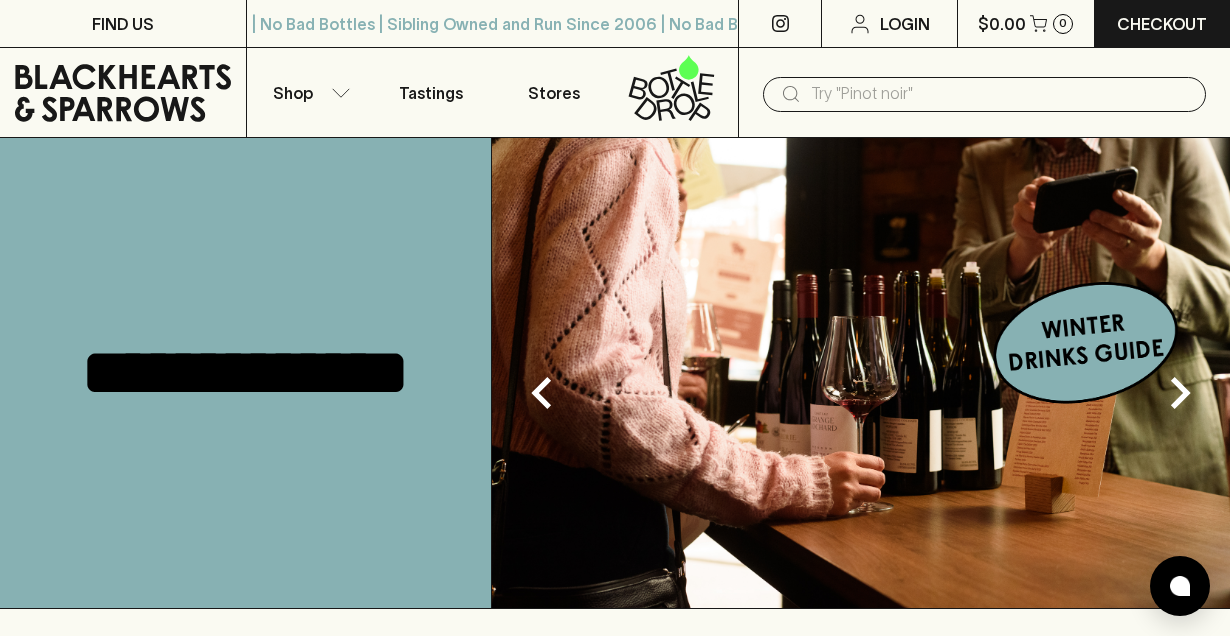 click at bounding box center (1000, 94) 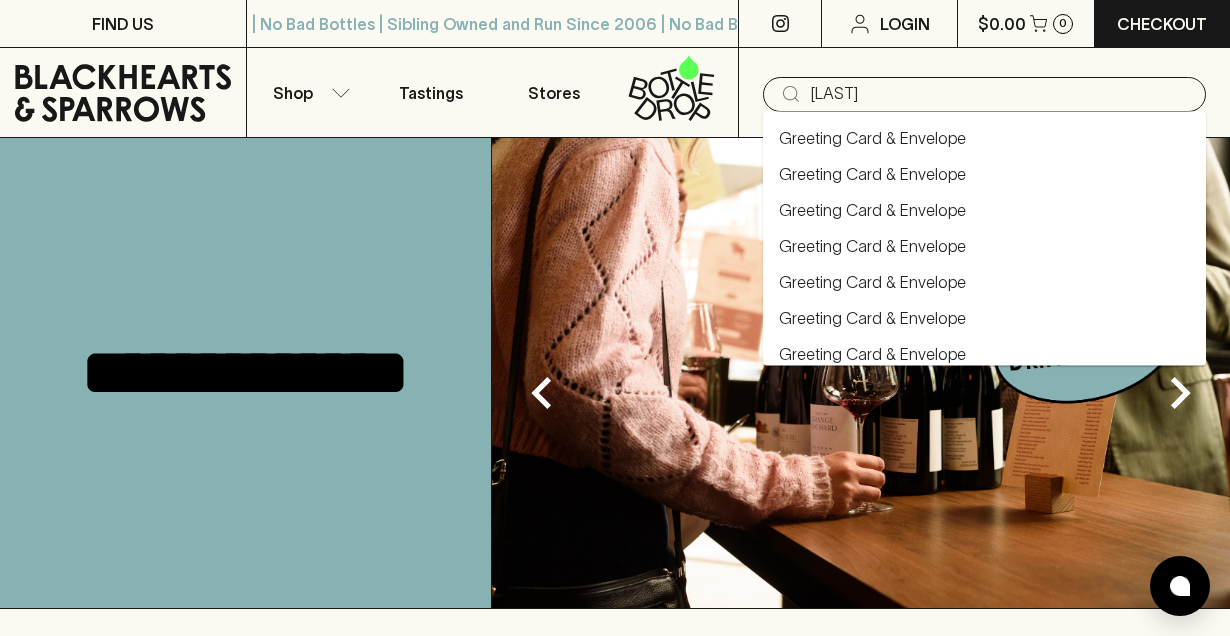 type on "giquel" 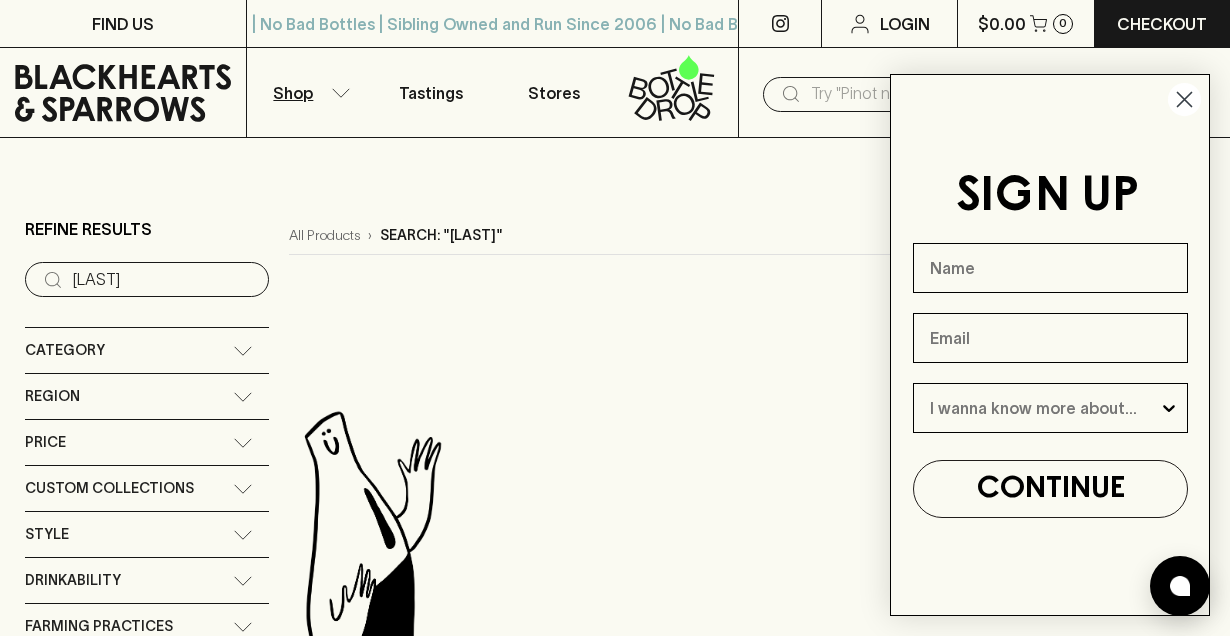 click 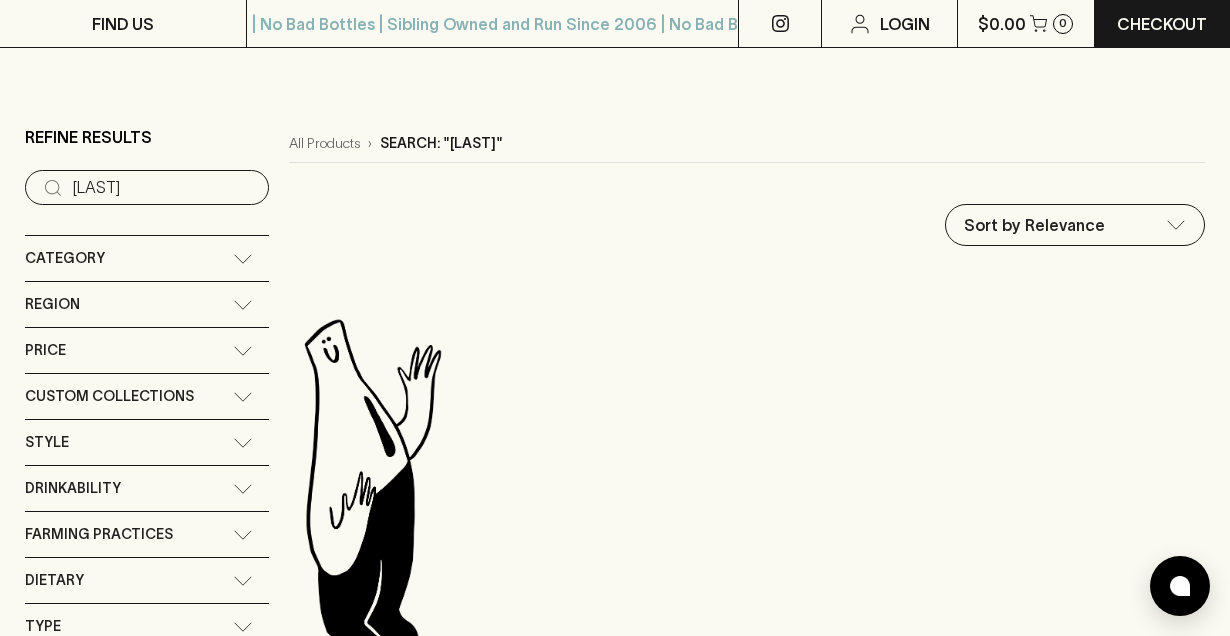 scroll, scrollTop: 386, scrollLeft: 0, axis: vertical 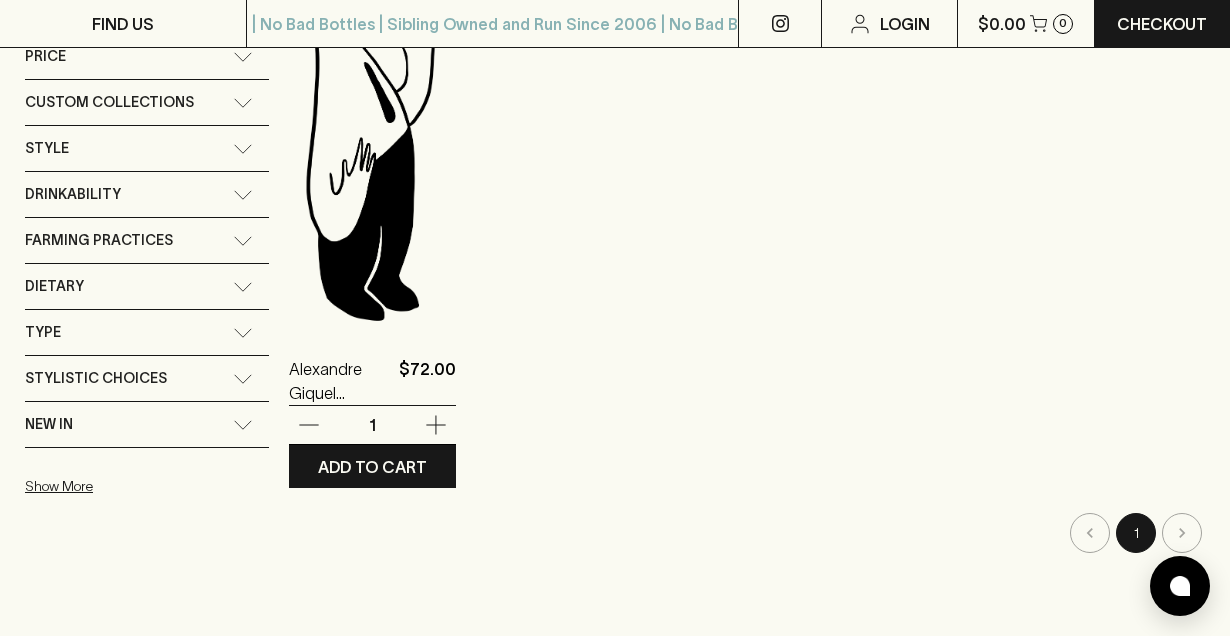 click at bounding box center (372, 152) 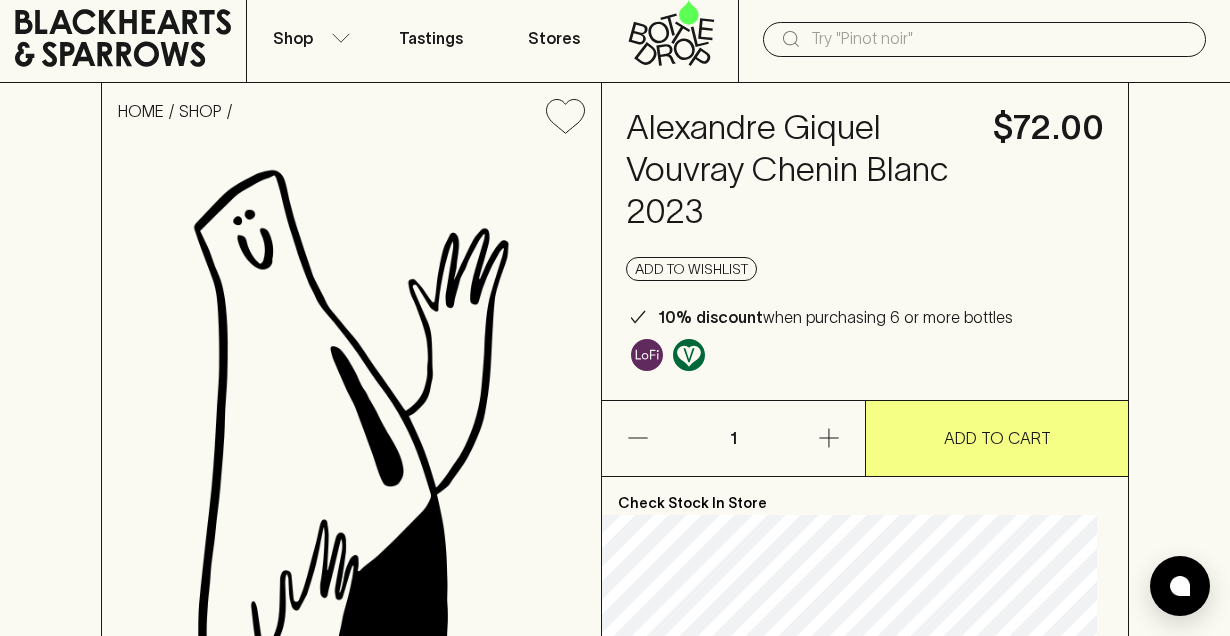 scroll, scrollTop: 0, scrollLeft: 0, axis: both 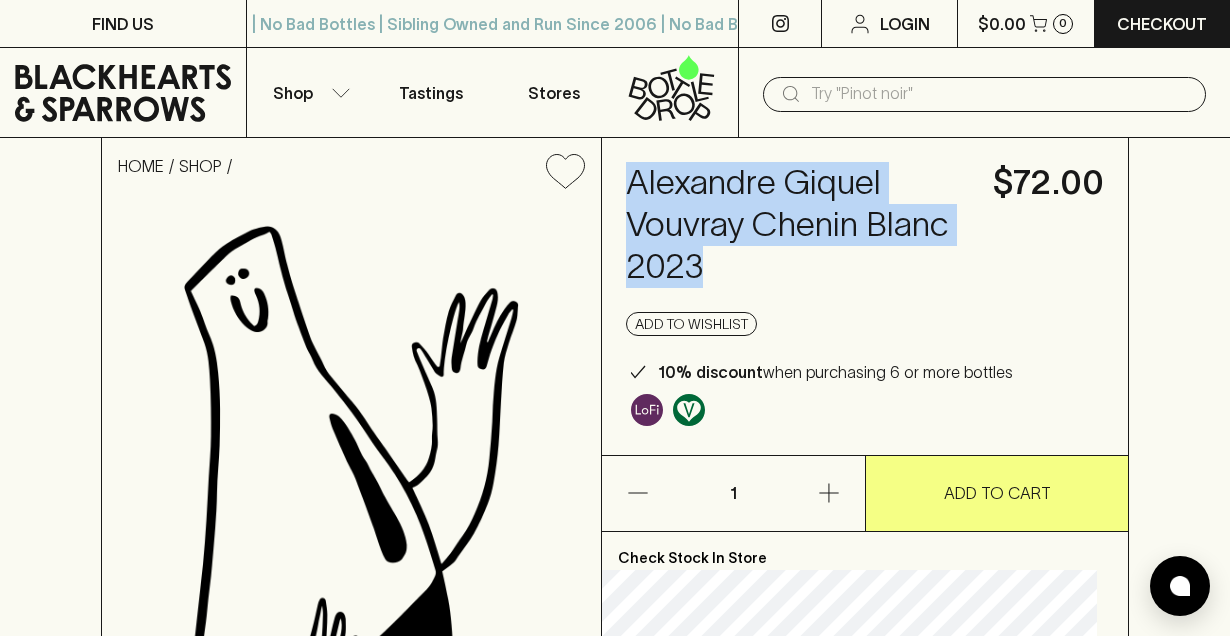 drag, startPoint x: 812, startPoint y: 269, endPoint x: 641, endPoint y: 181, distance: 192.31485 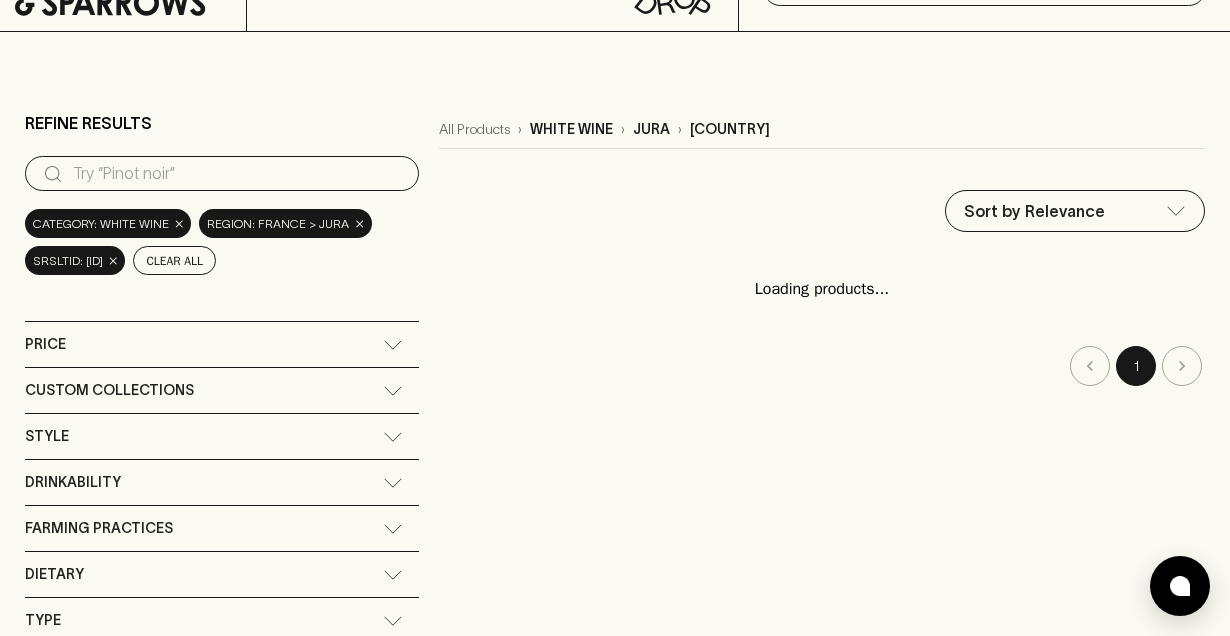 scroll, scrollTop: 305, scrollLeft: 0, axis: vertical 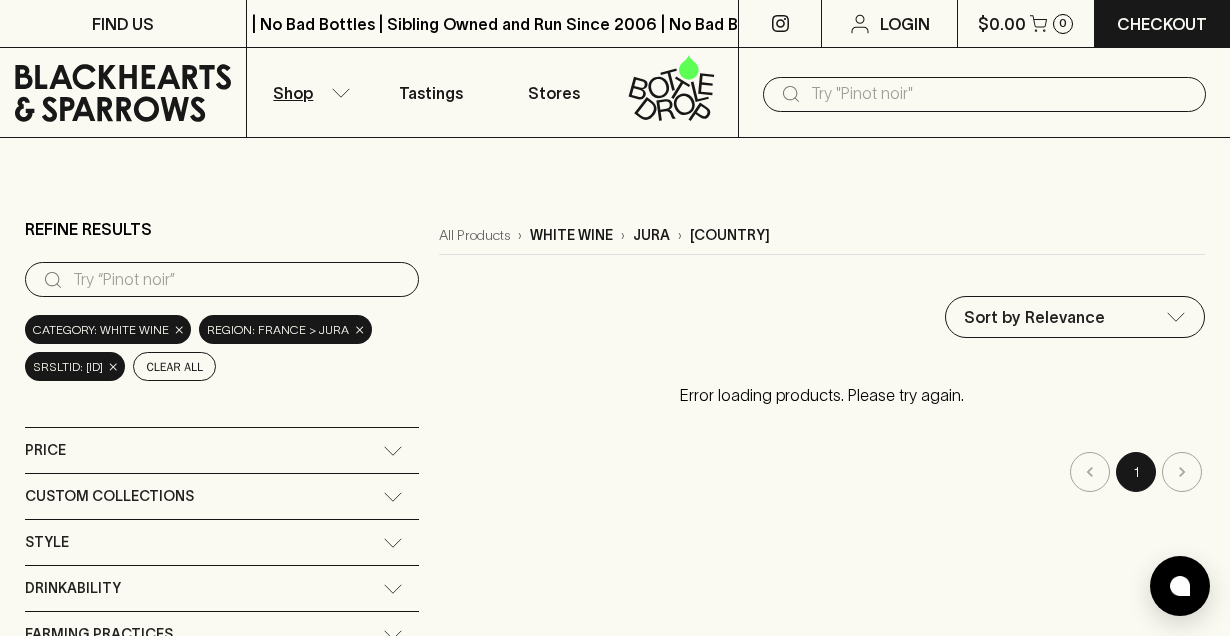 click at bounding box center [1000, 94] 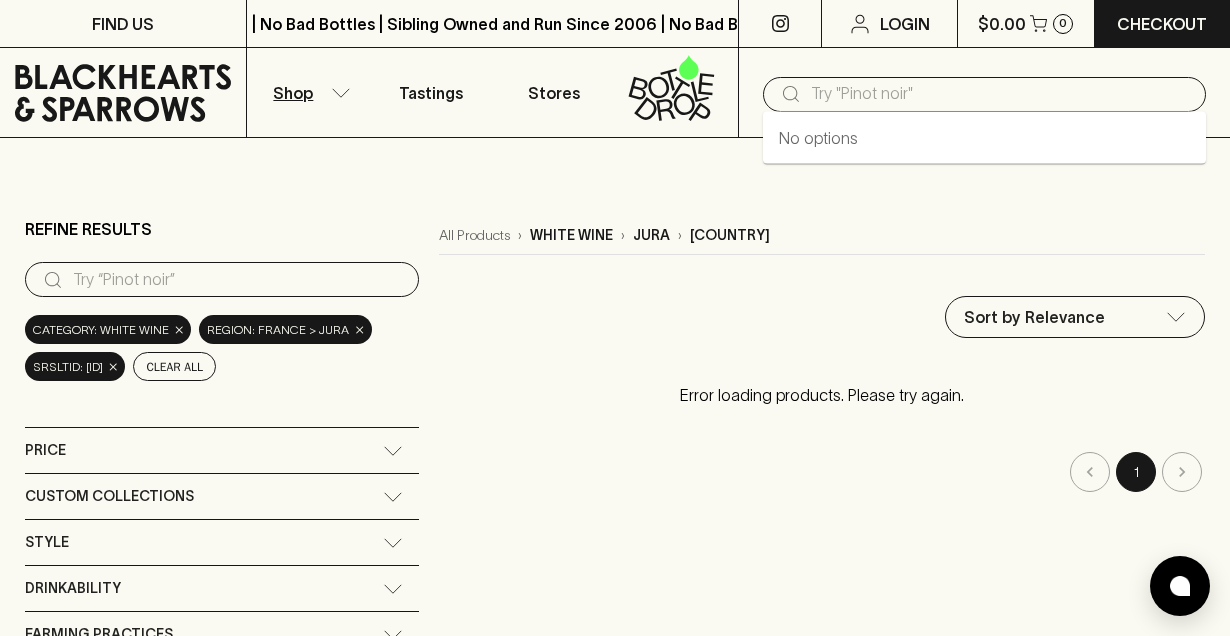 paste on "[PRODUCT]" 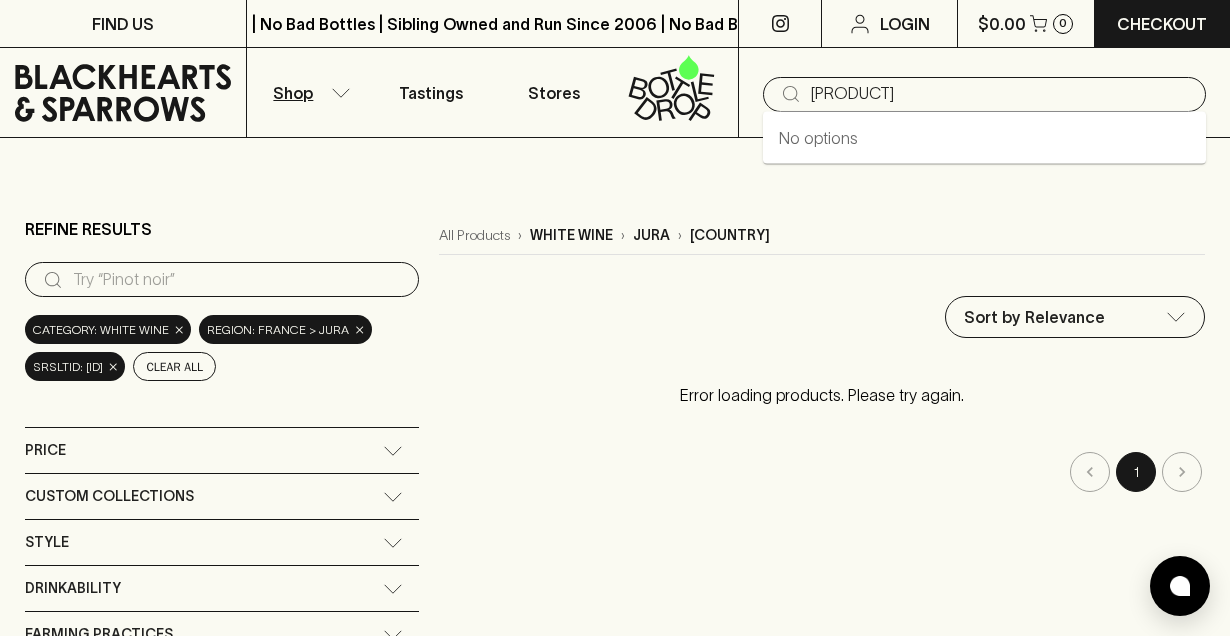 type on "[PRODUCT]" 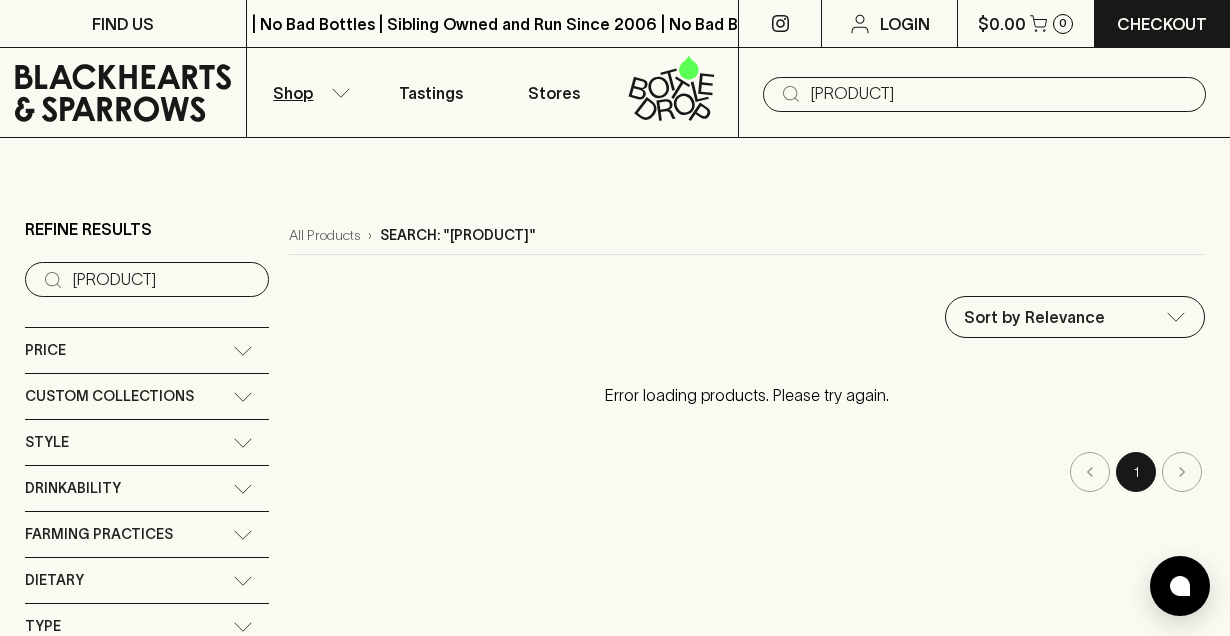 type on "[PRODUCT]" 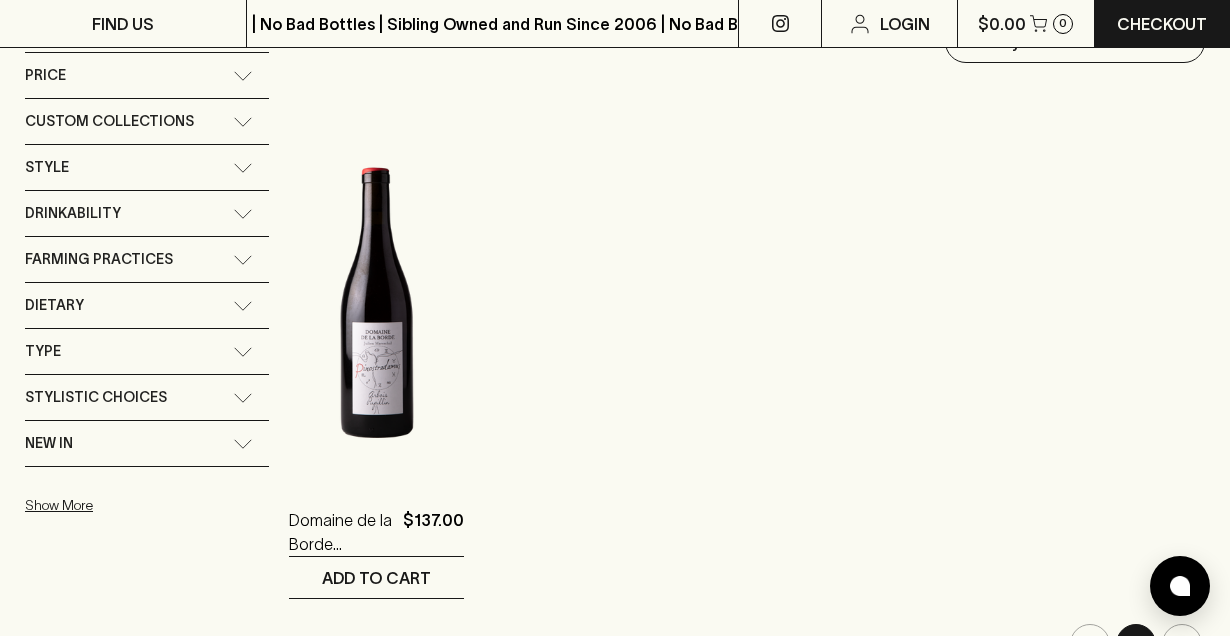 scroll, scrollTop: 327, scrollLeft: 0, axis: vertical 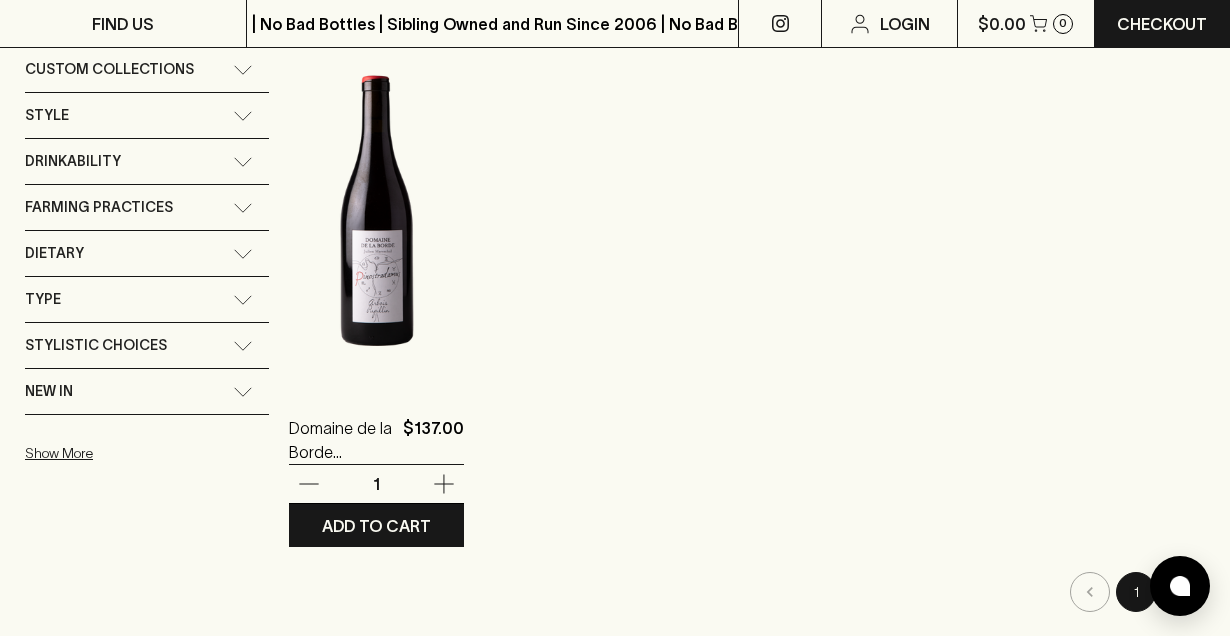 click at bounding box center (376, 211) 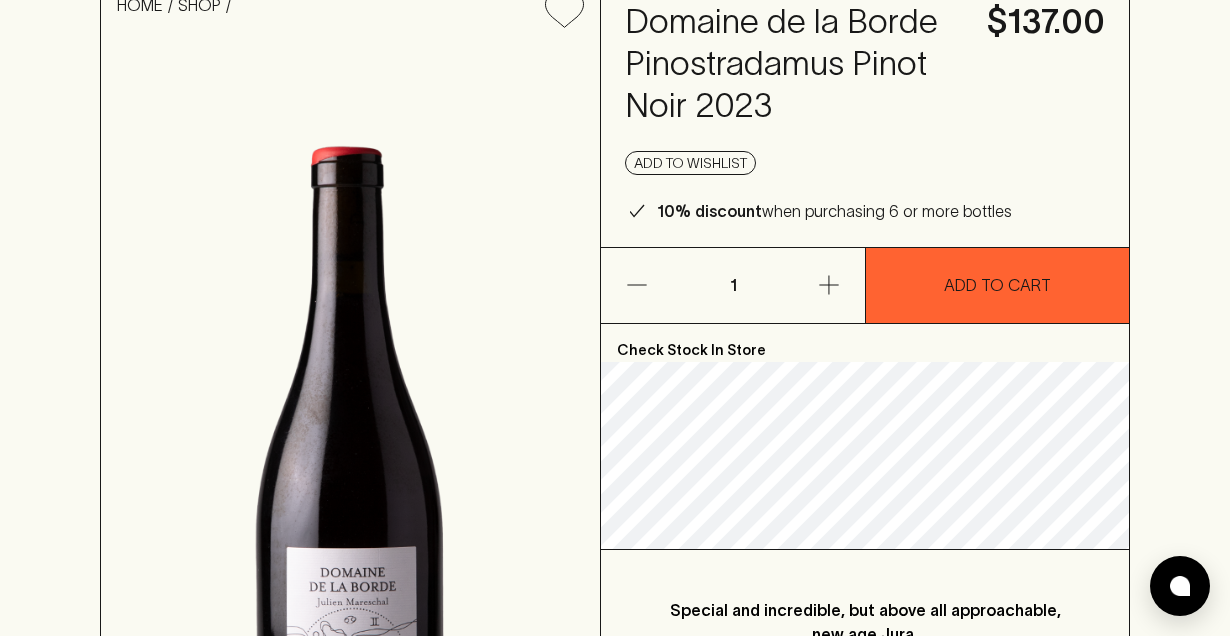 scroll, scrollTop: 0, scrollLeft: 0, axis: both 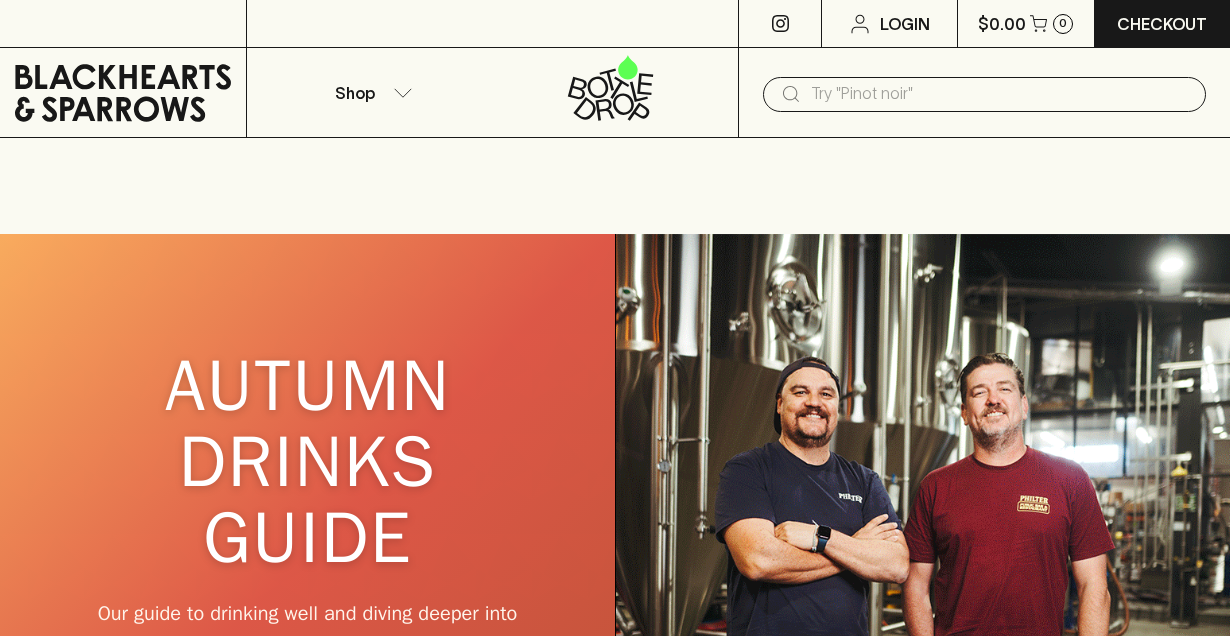 click 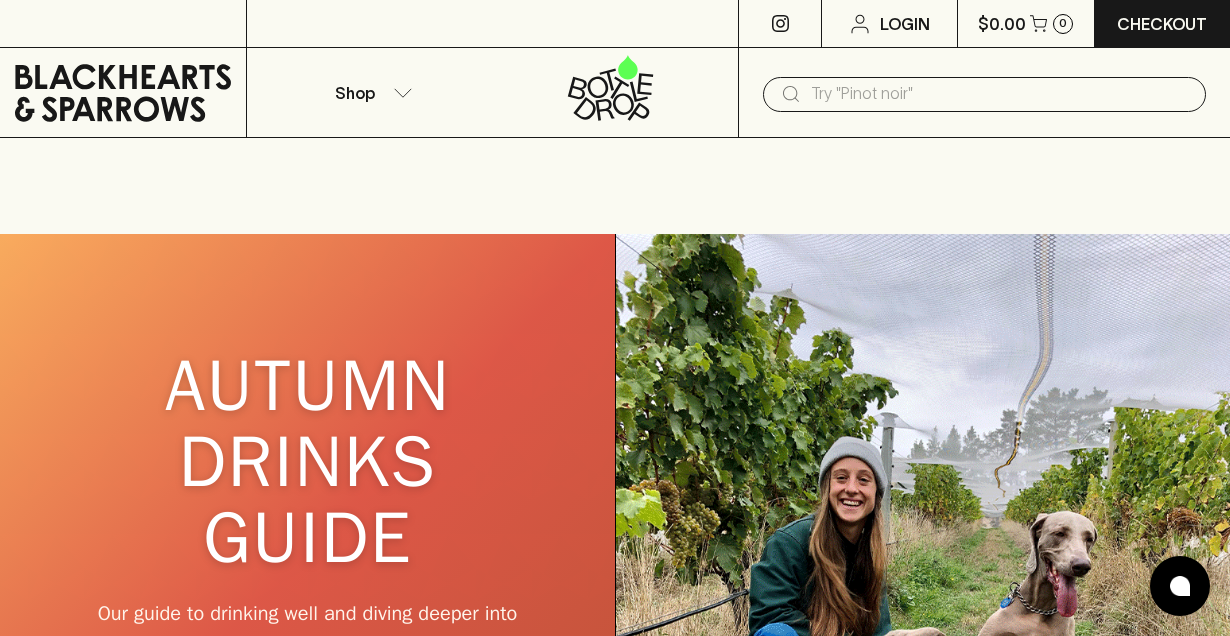 scroll, scrollTop: 0, scrollLeft: 0, axis: both 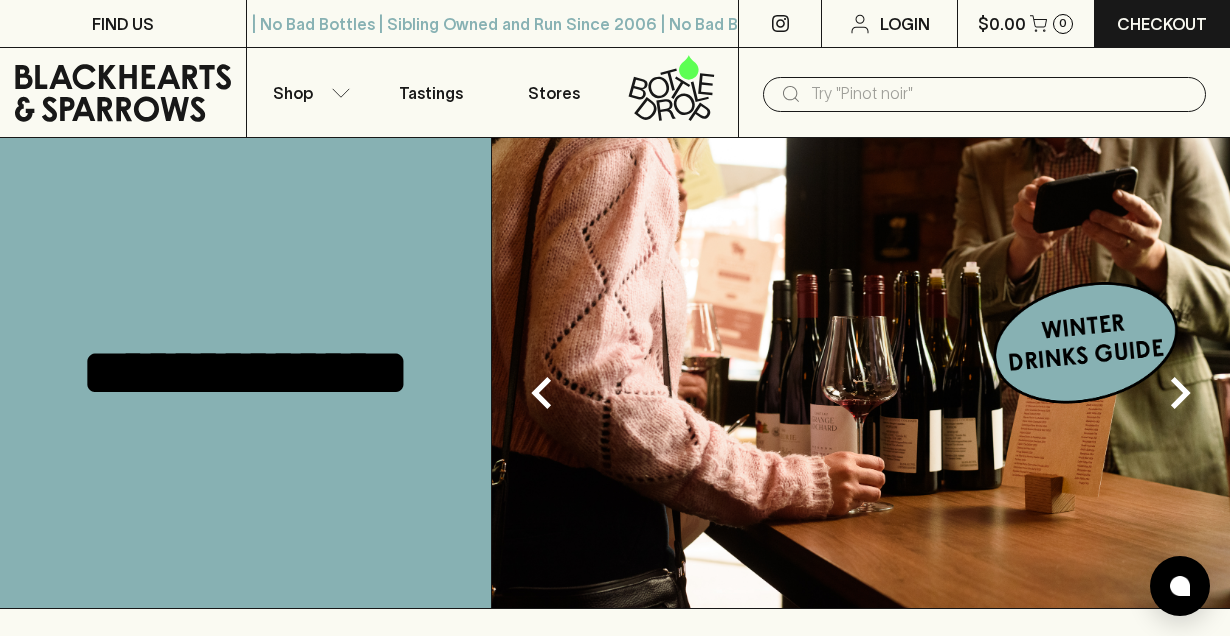 click at bounding box center (1000, 94) 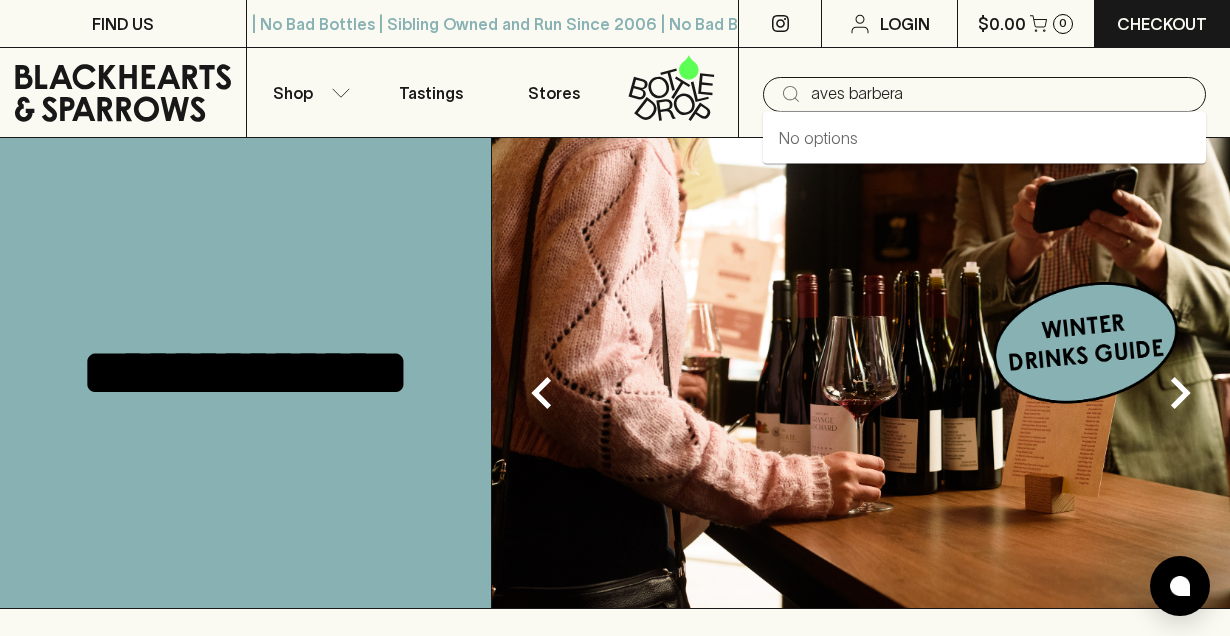 type on "aves barbera" 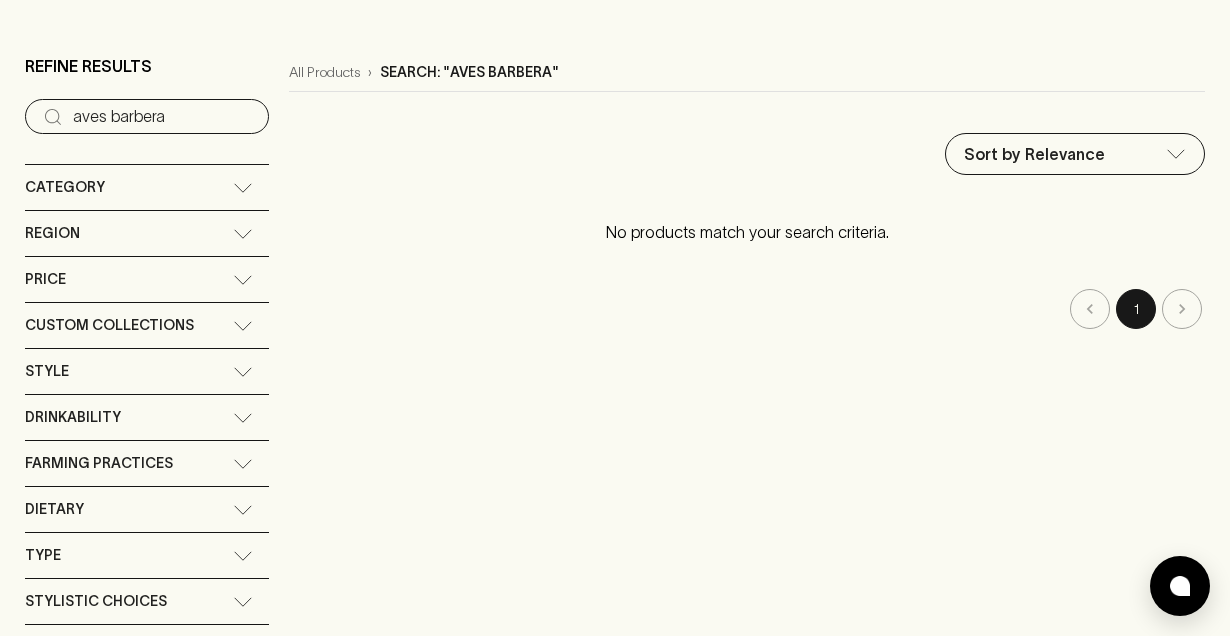 scroll, scrollTop: 0, scrollLeft: 0, axis: both 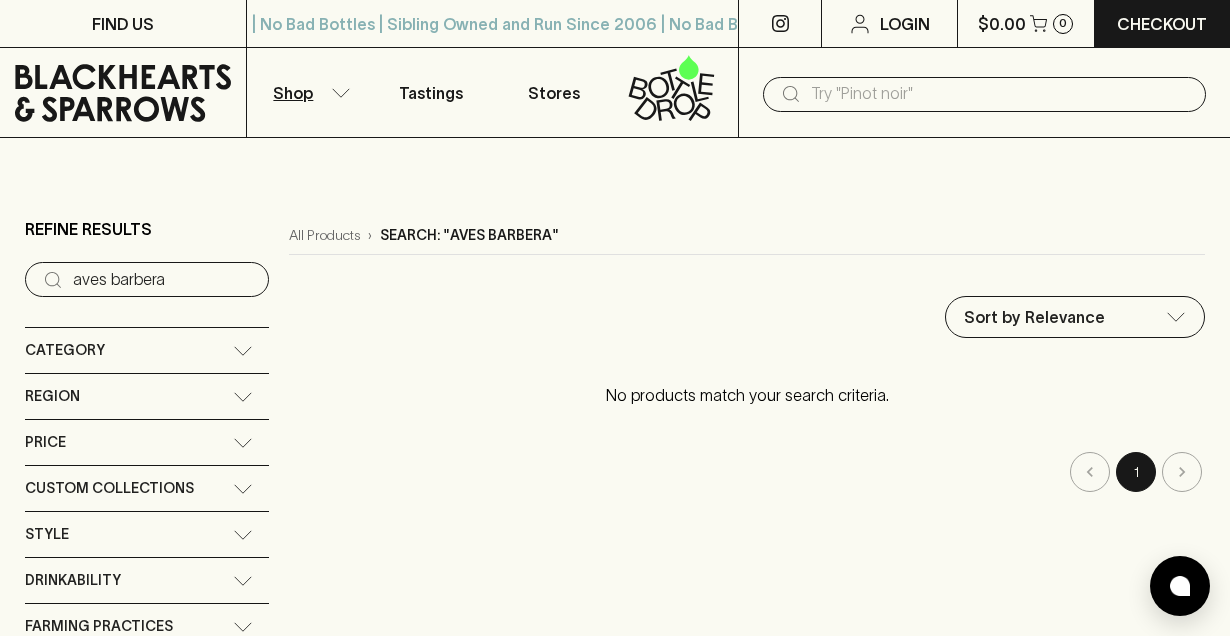 click at bounding box center [1000, 94] 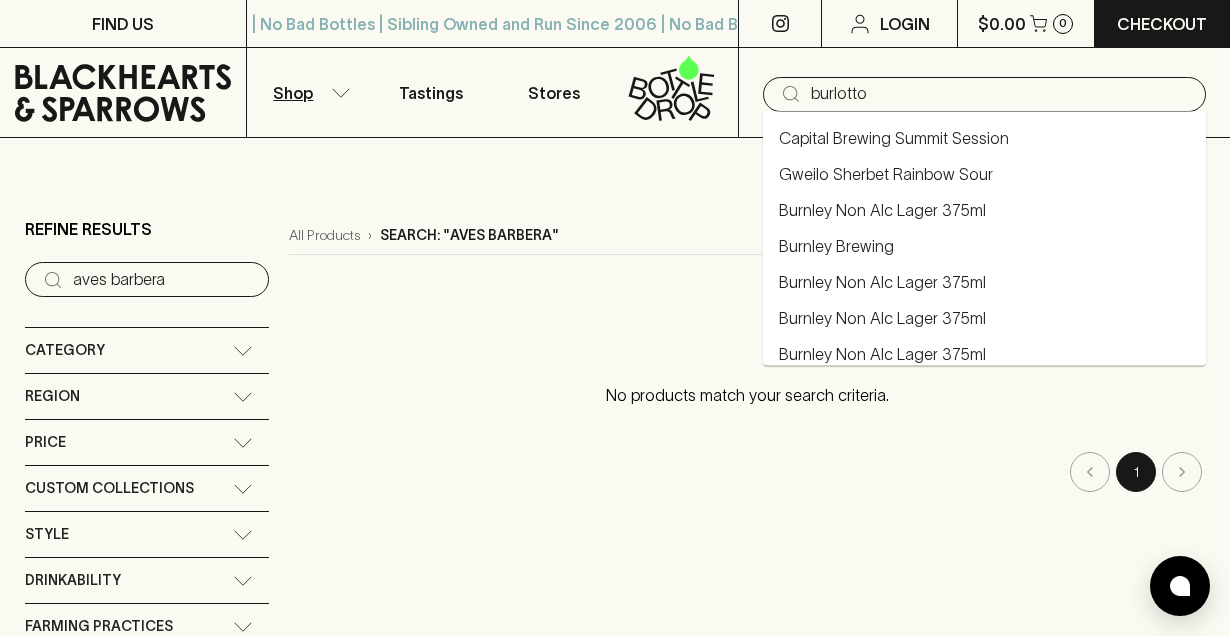 type on "burlotto" 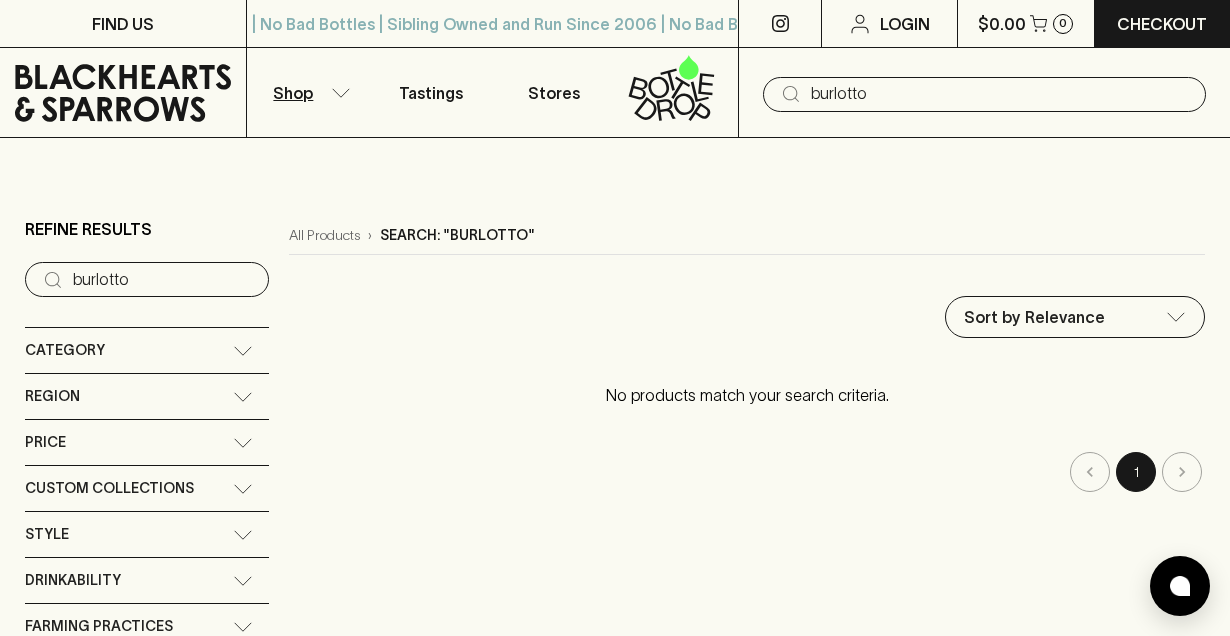 type on "burlotto" 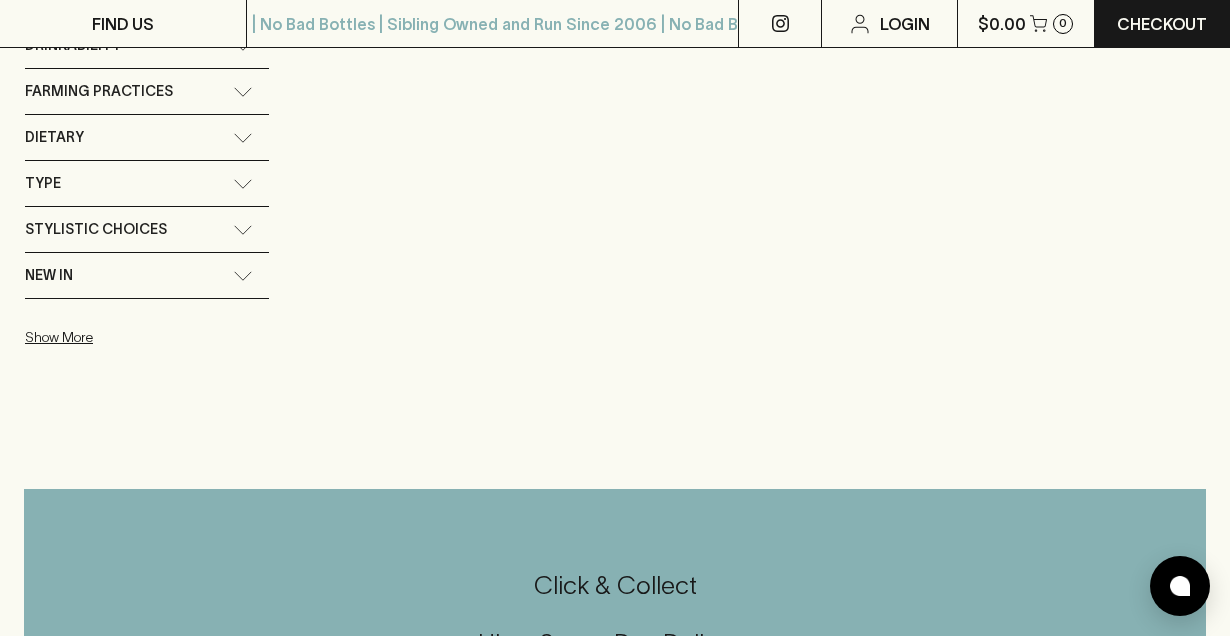 scroll, scrollTop: 0, scrollLeft: 0, axis: both 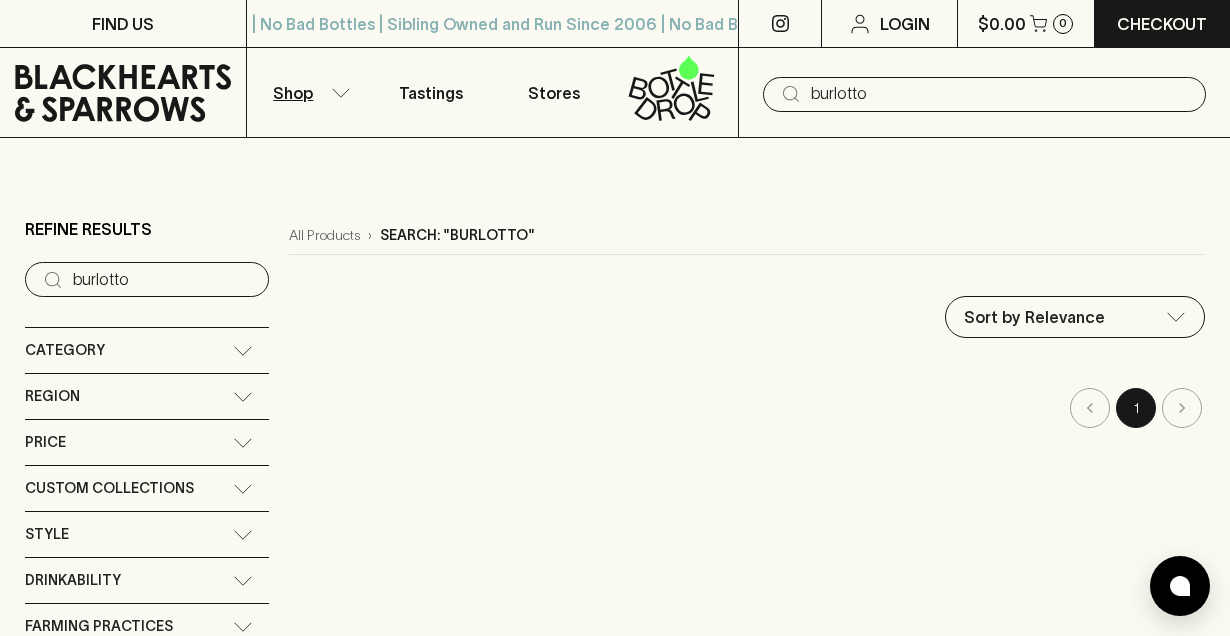 type 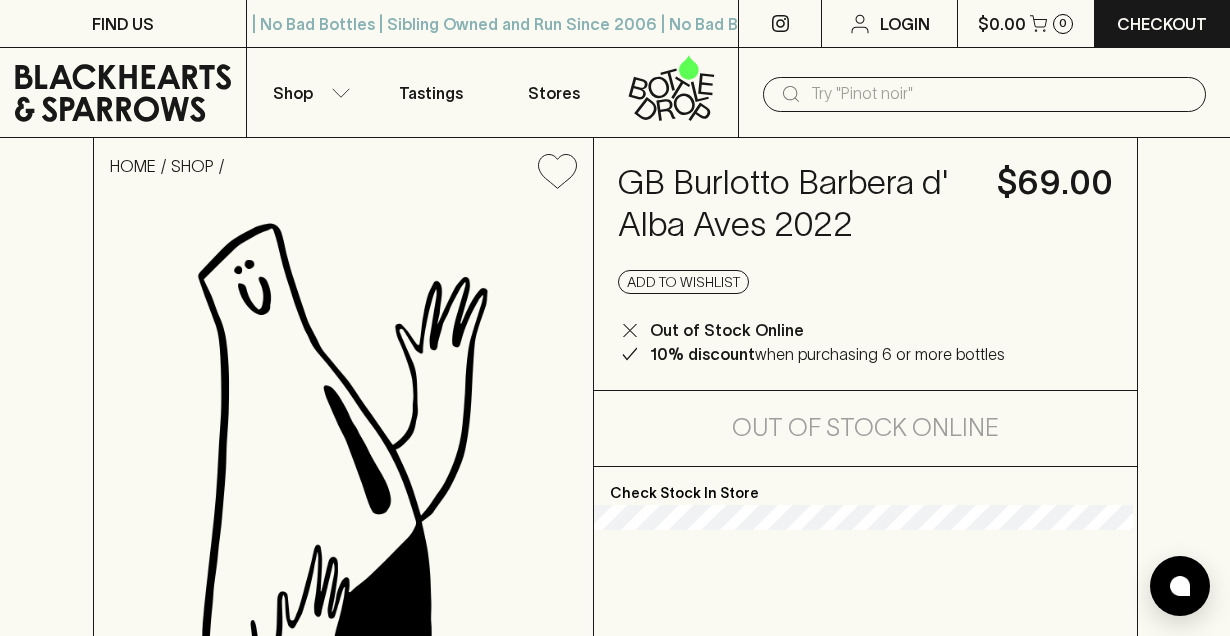 scroll, scrollTop: 366, scrollLeft: 0, axis: vertical 